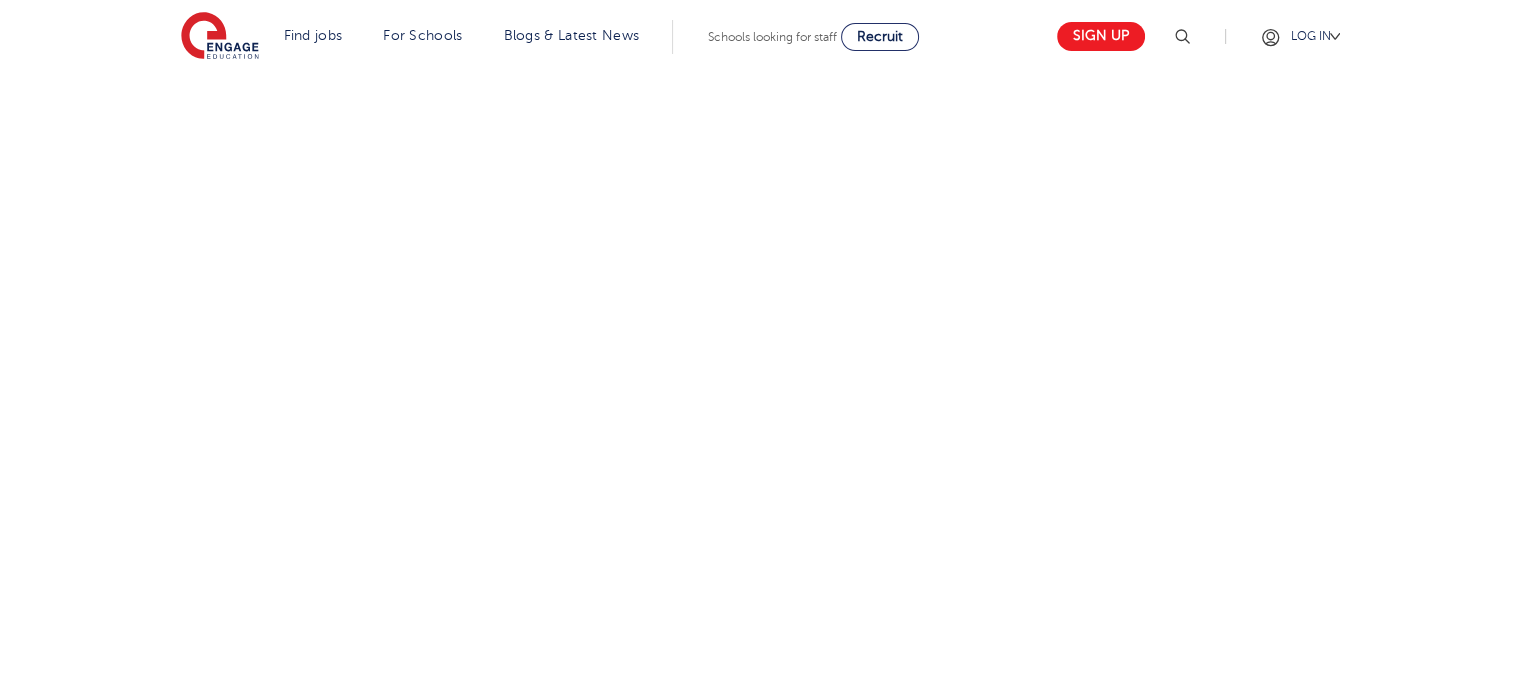 select on "UK" 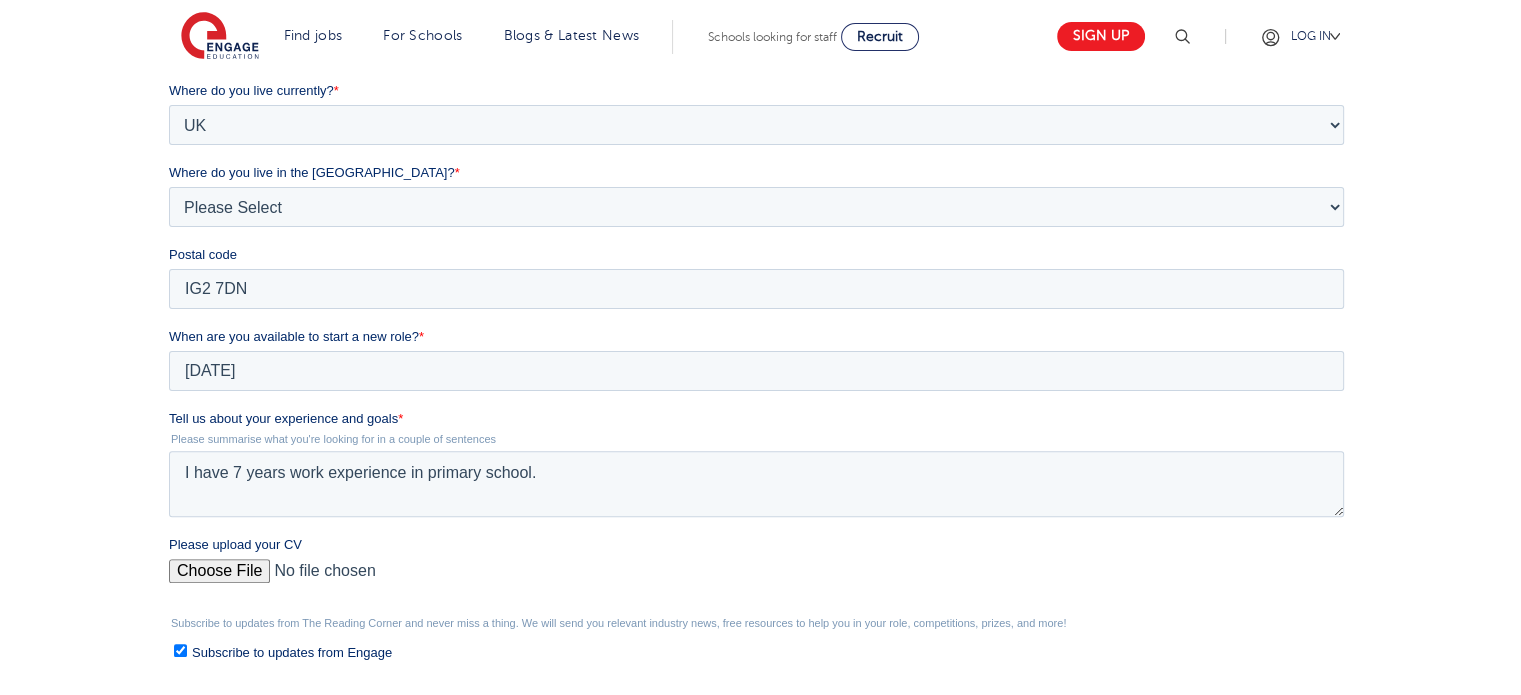 scroll, scrollTop: 520, scrollLeft: 0, axis: vertical 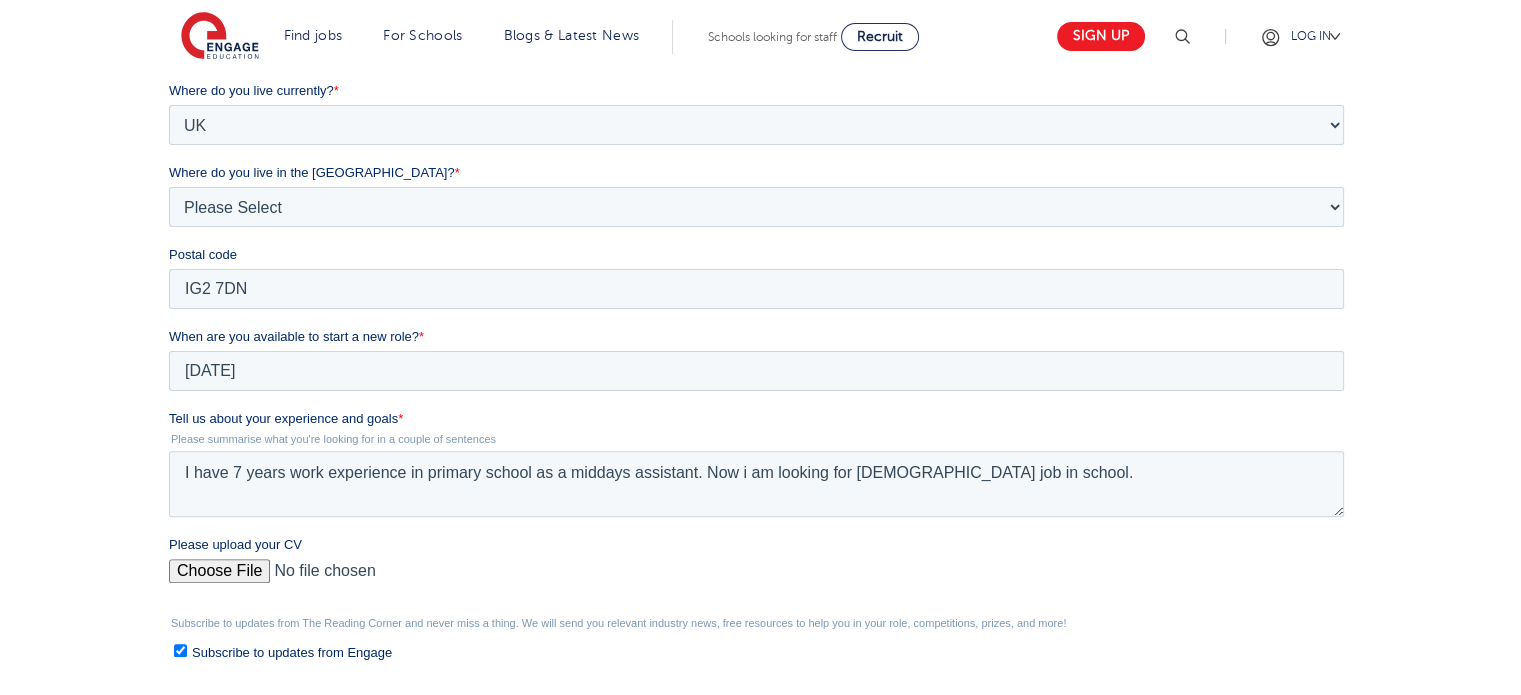 type on "I have 7 years work experience in primary school as a middays assistant. Now i am looking for [DEMOGRAPHIC_DATA] job in school." 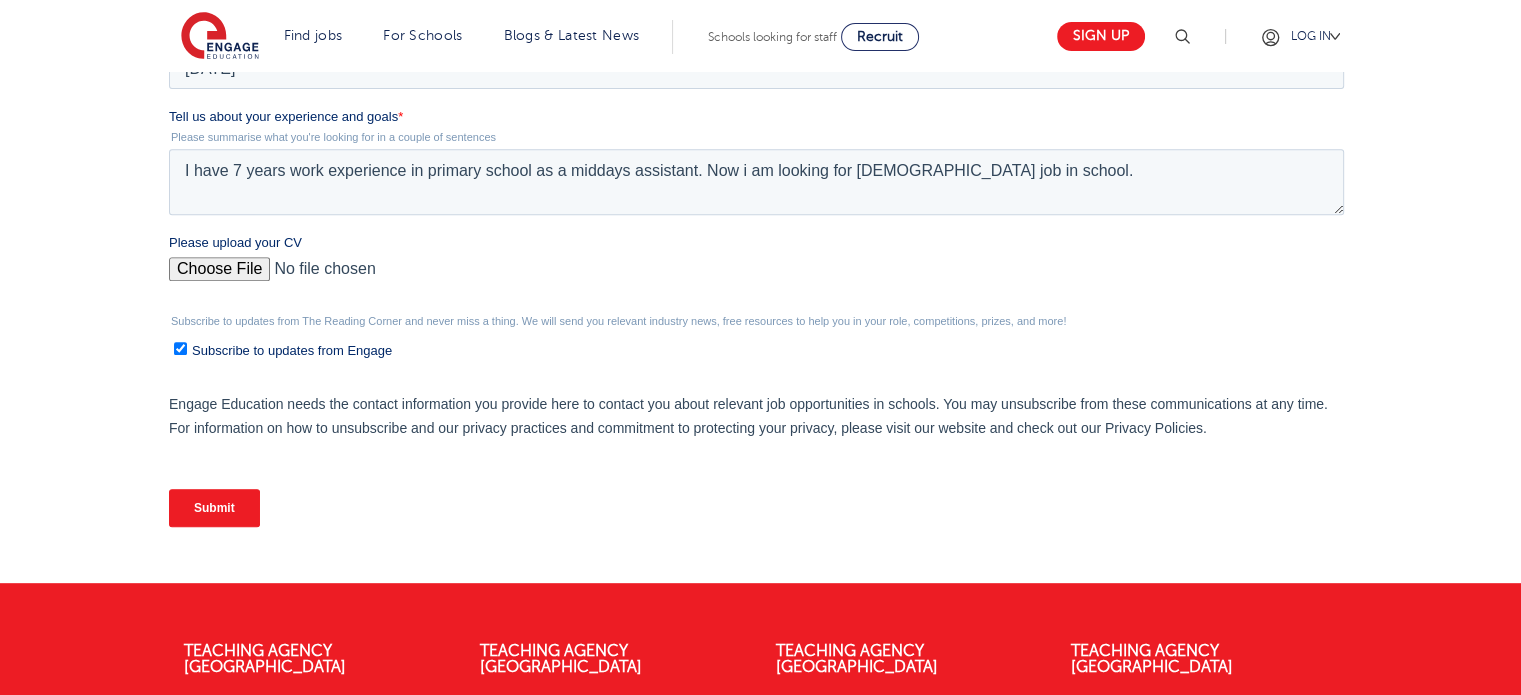 scroll, scrollTop: 840, scrollLeft: 0, axis: vertical 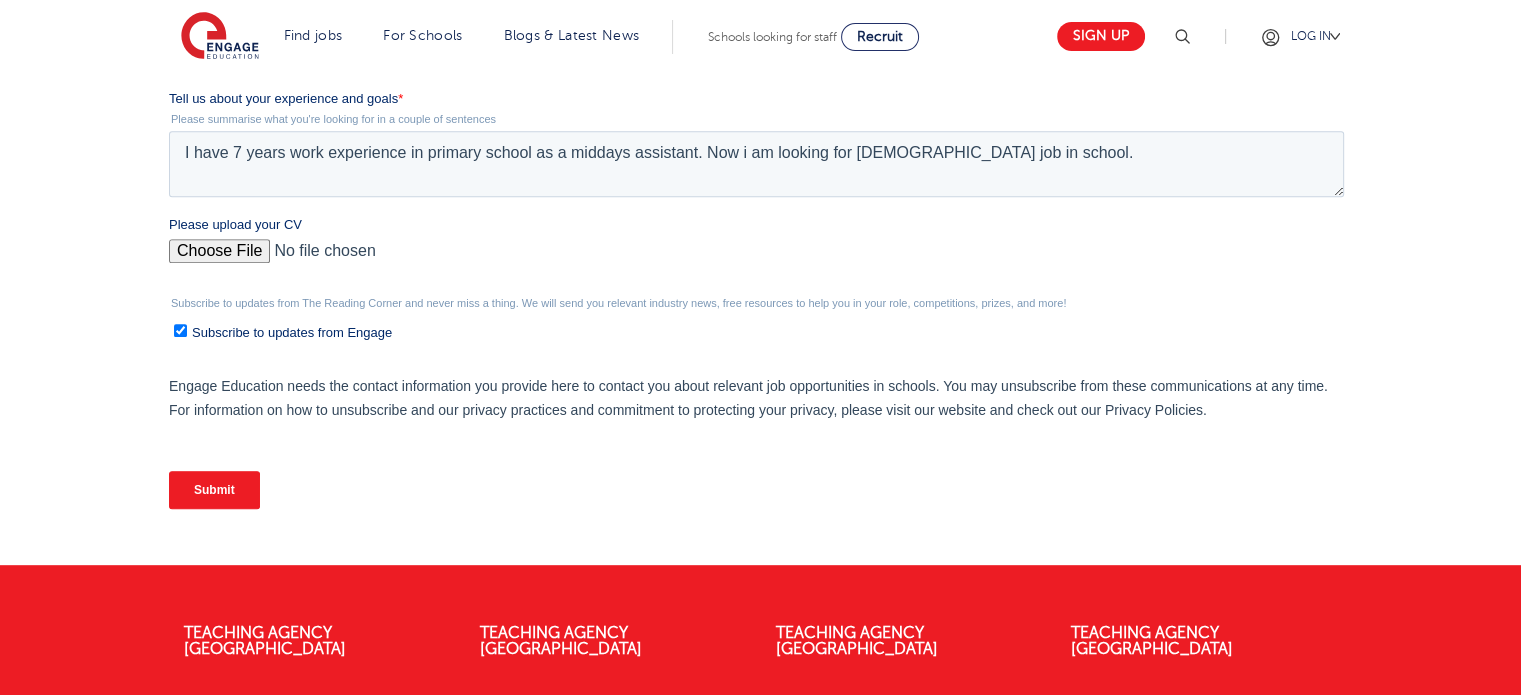 click on "Submit" at bounding box center (214, 490) 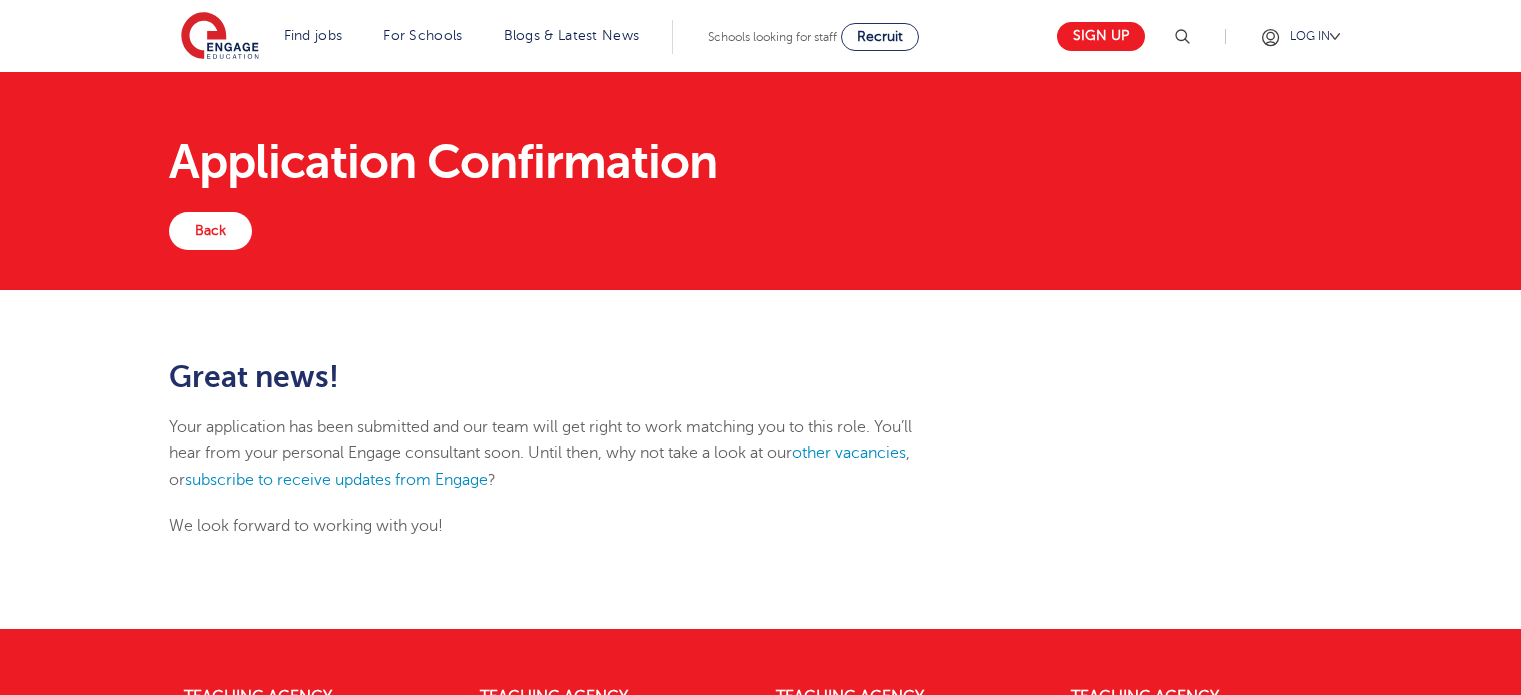scroll, scrollTop: 0, scrollLeft: 0, axis: both 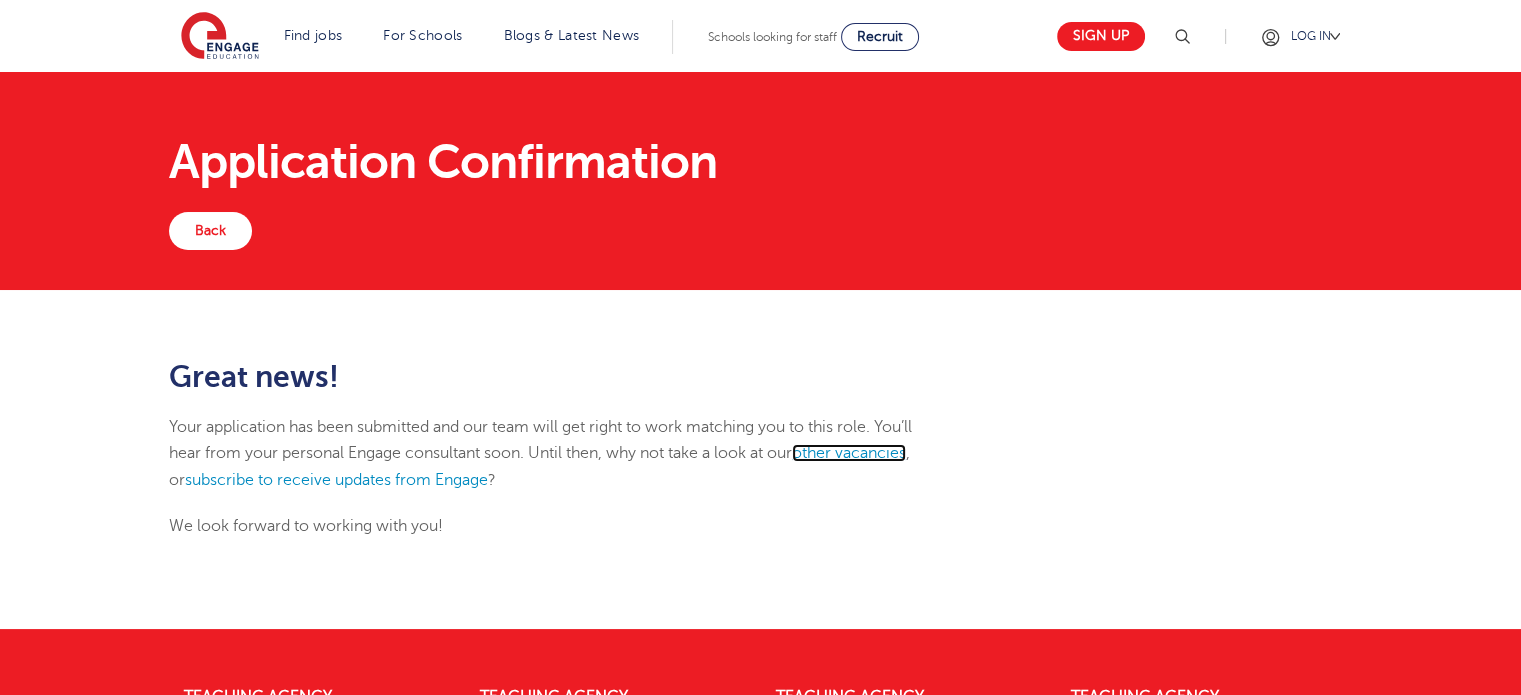 click on "other vacancies" at bounding box center [849, 453] 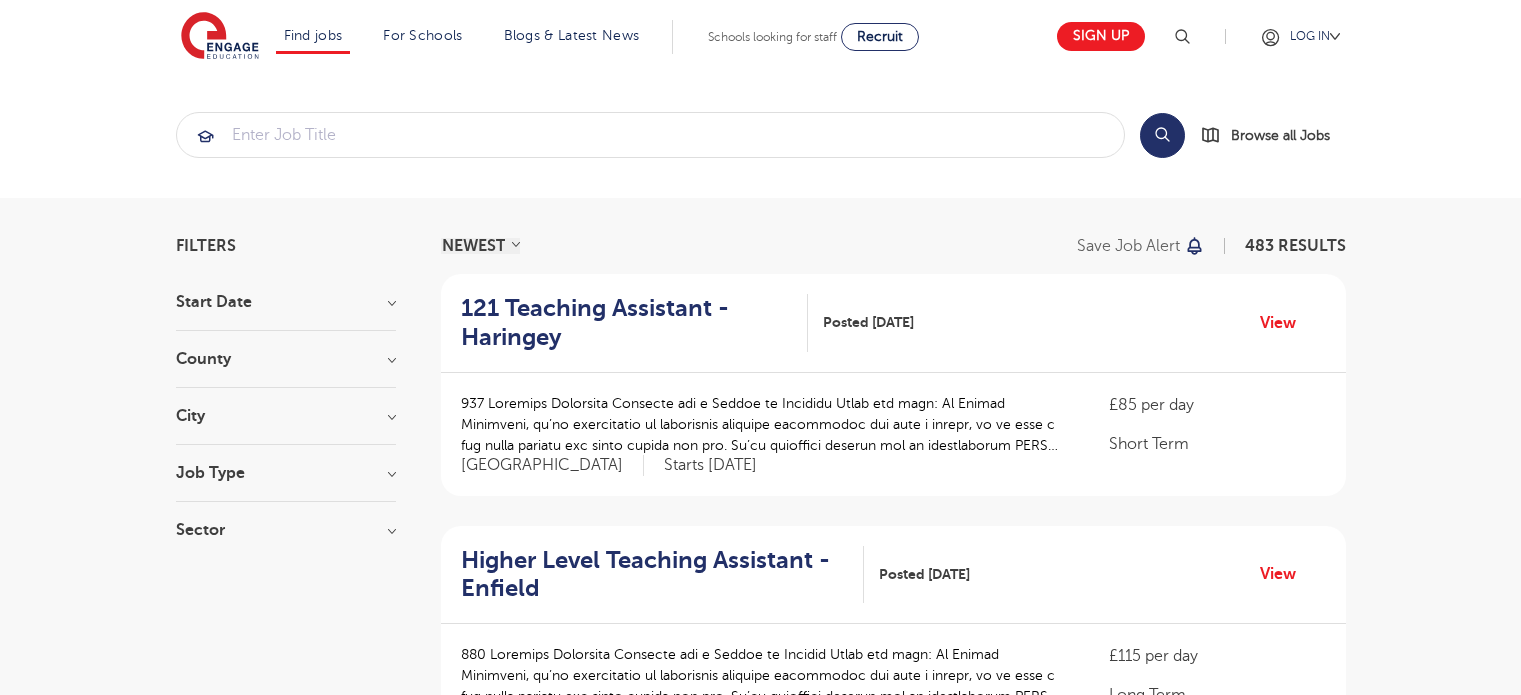 scroll, scrollTop: 0, scrollLeft: 0, axis: both 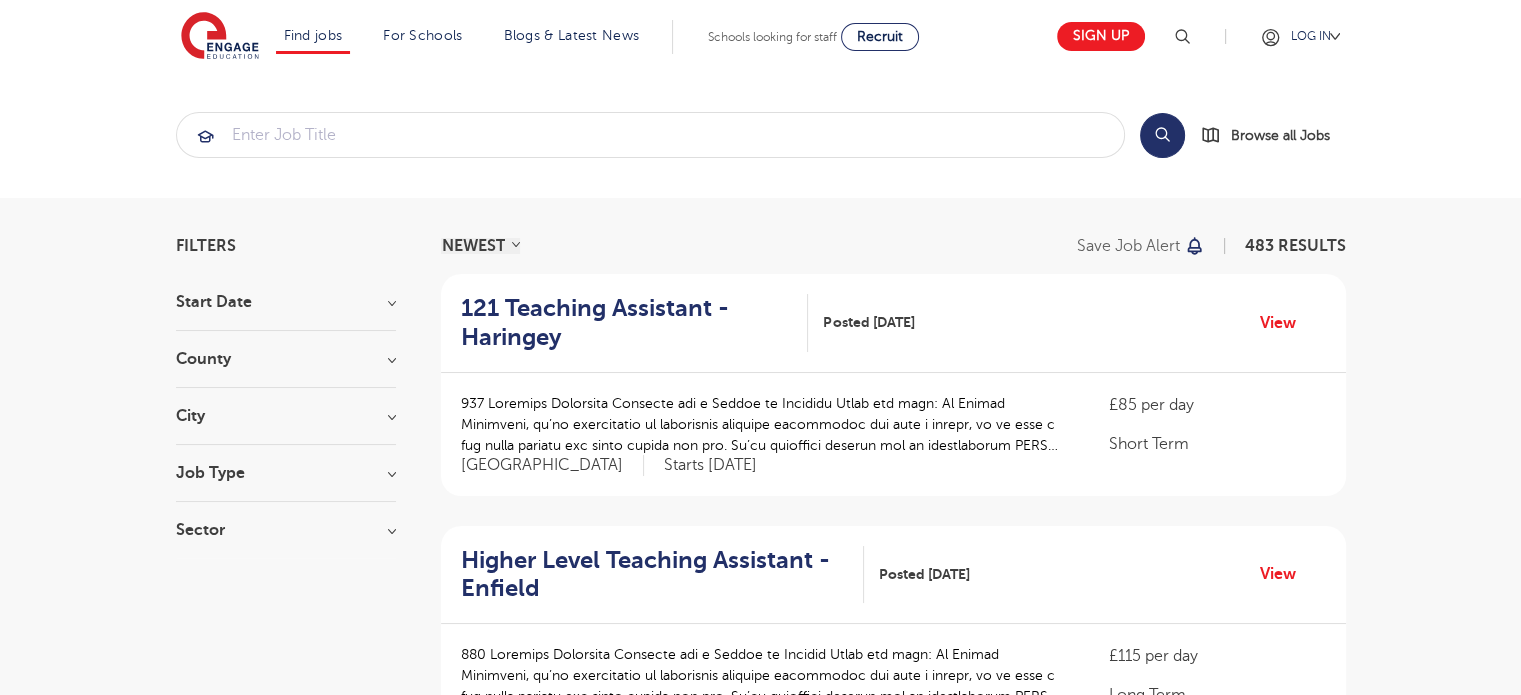 click on "County" at bounding box center (286, 359) 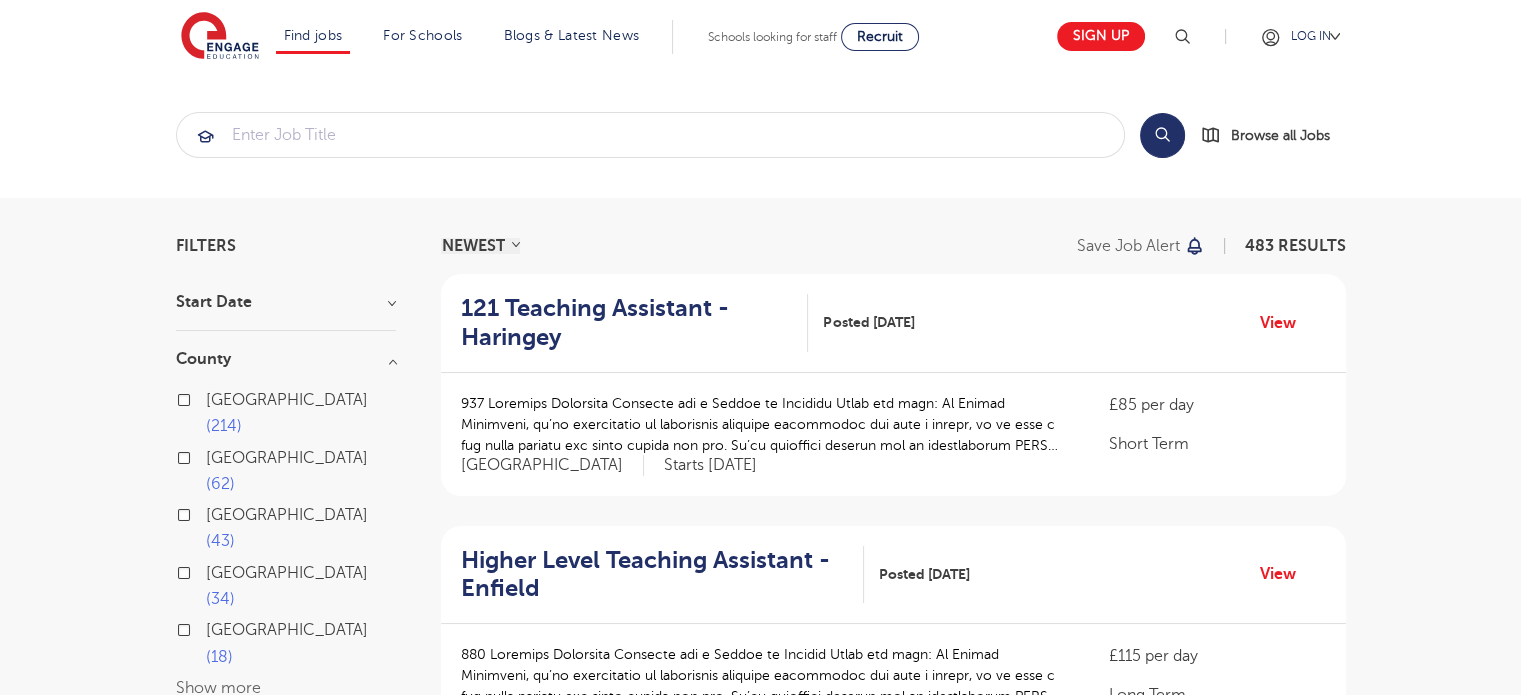 click on "London   214" at bounding box center (301, 413) 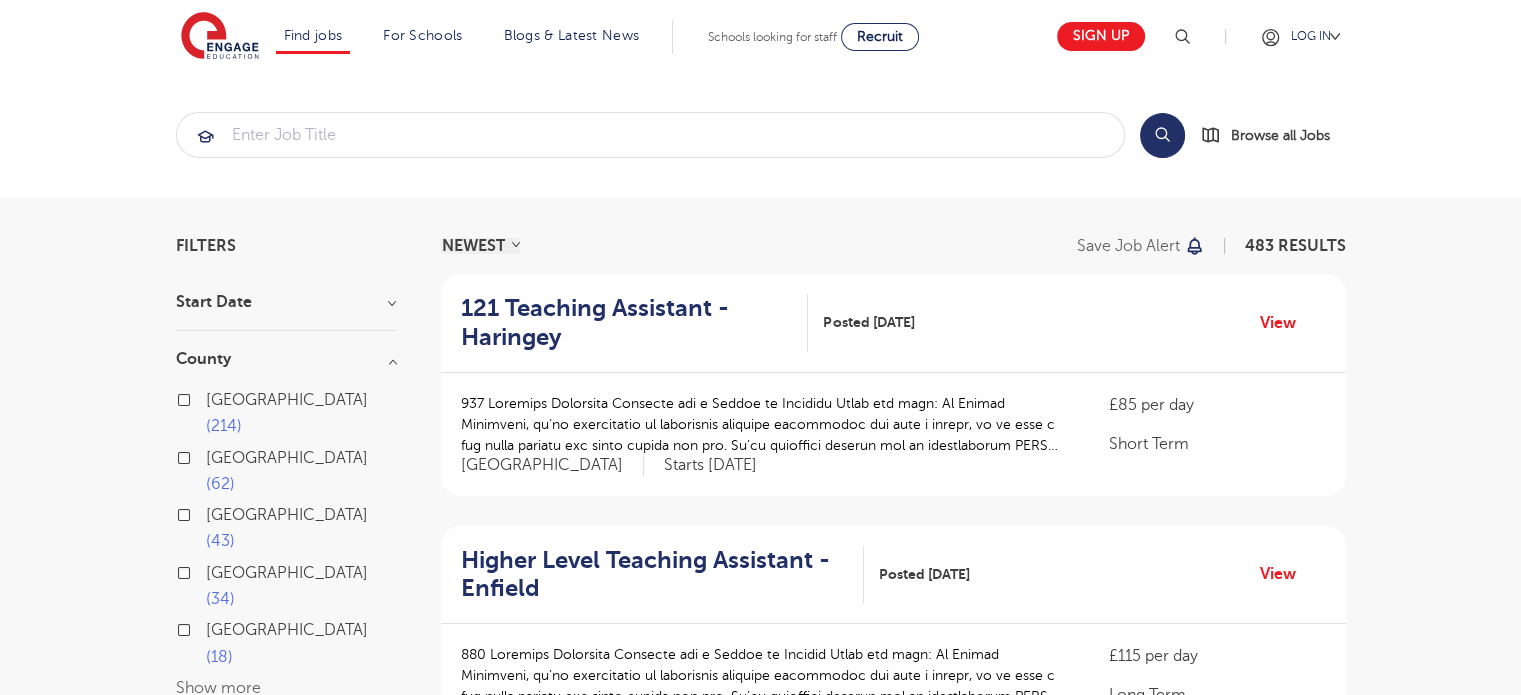 click on "London   214" at bounding box center (212, 397) 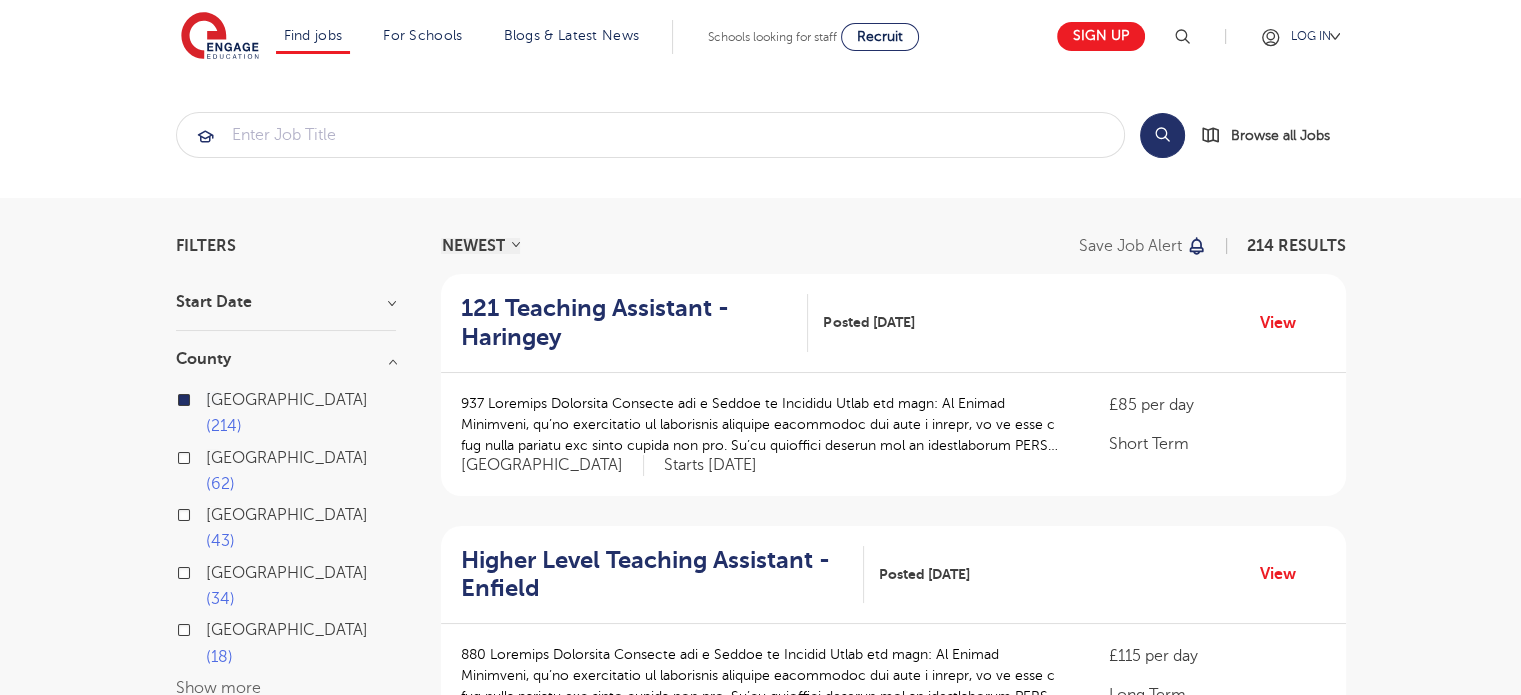click on "City" at bounding box center [286, 750] 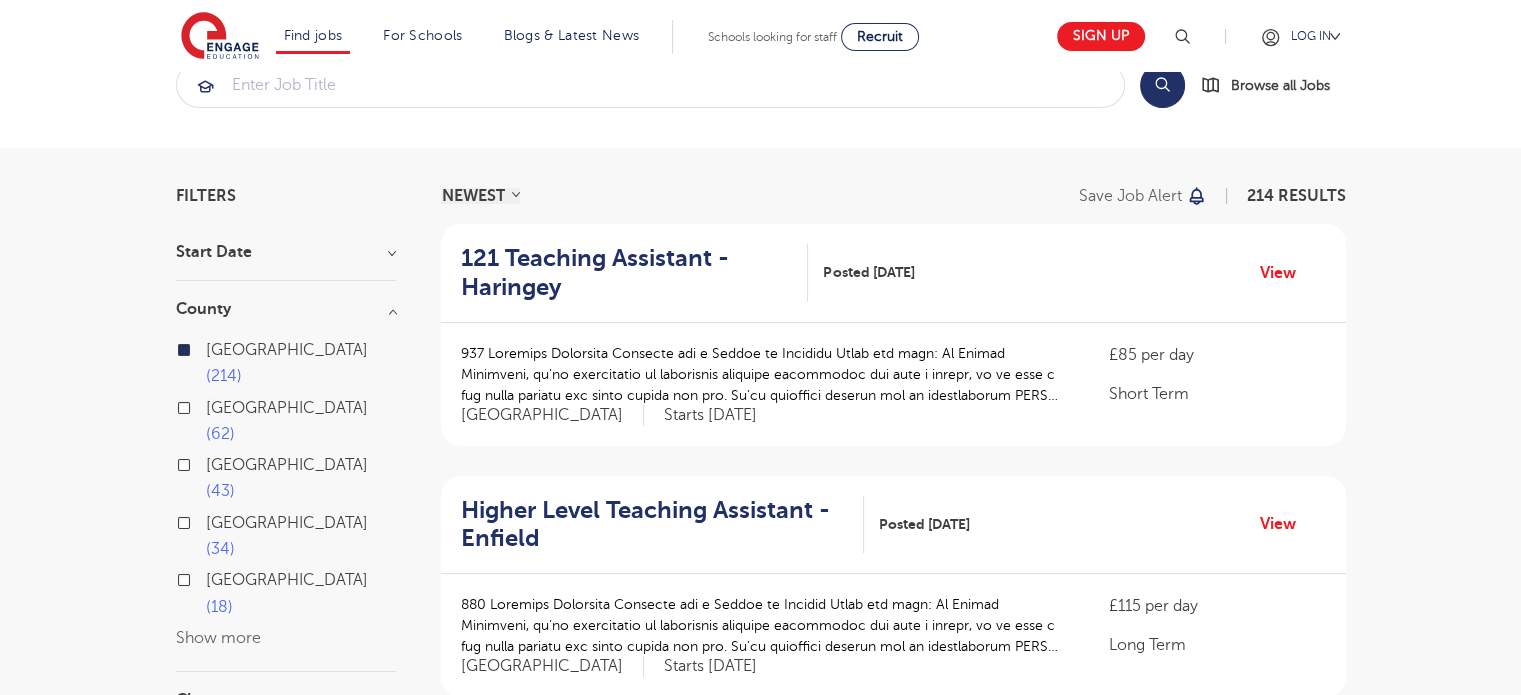scroll, scrollTop: 80, scrollLeft: 0, axis: vertical 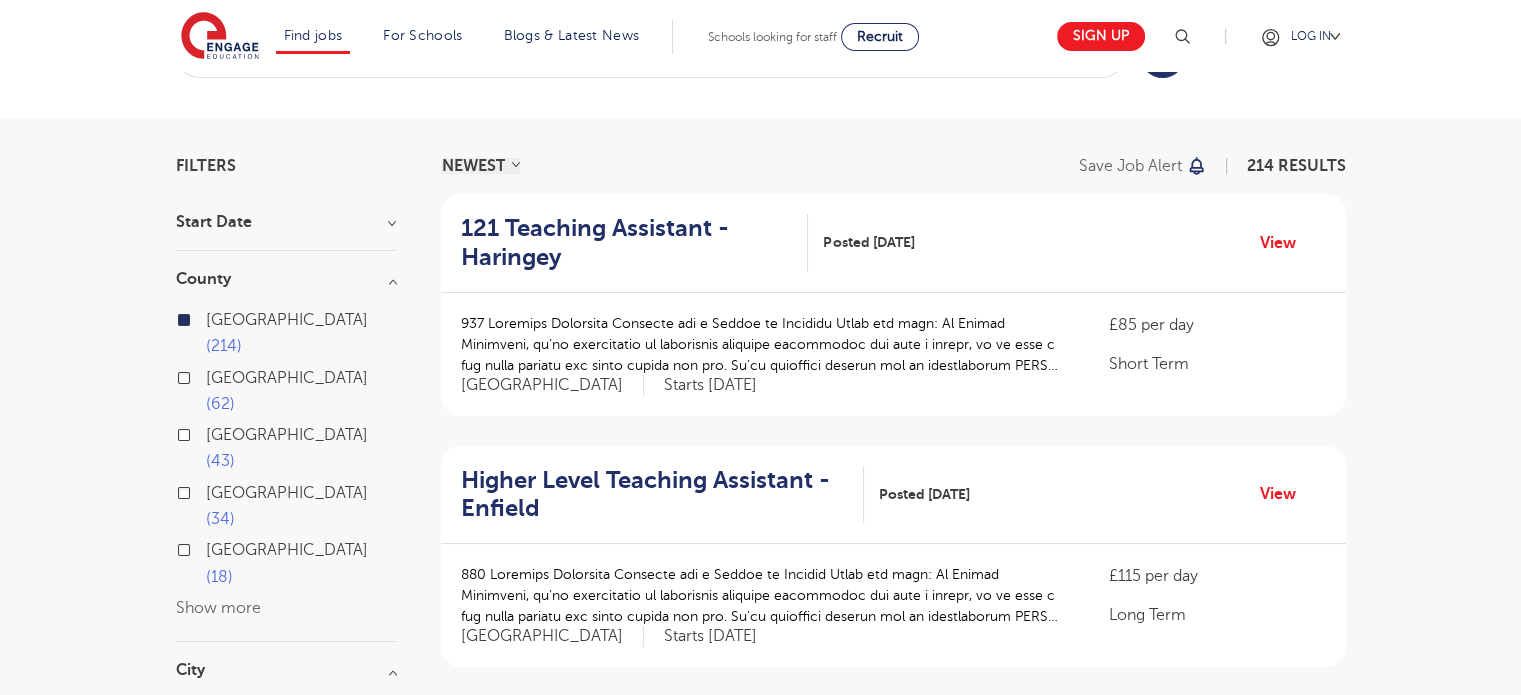click on "Show more" at bounding box center [218, 608] 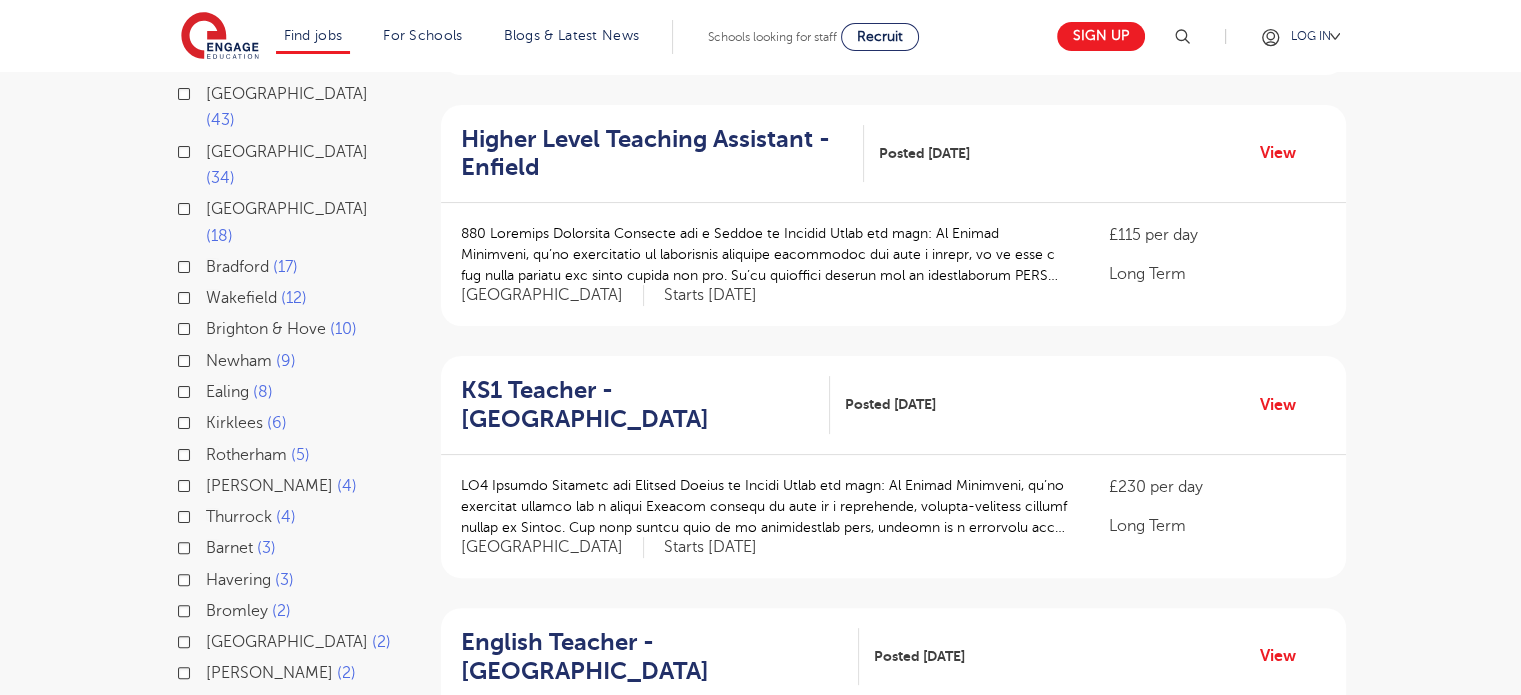 scroll, scrollTop: 440, scrollLeft: 0, axis: vertical 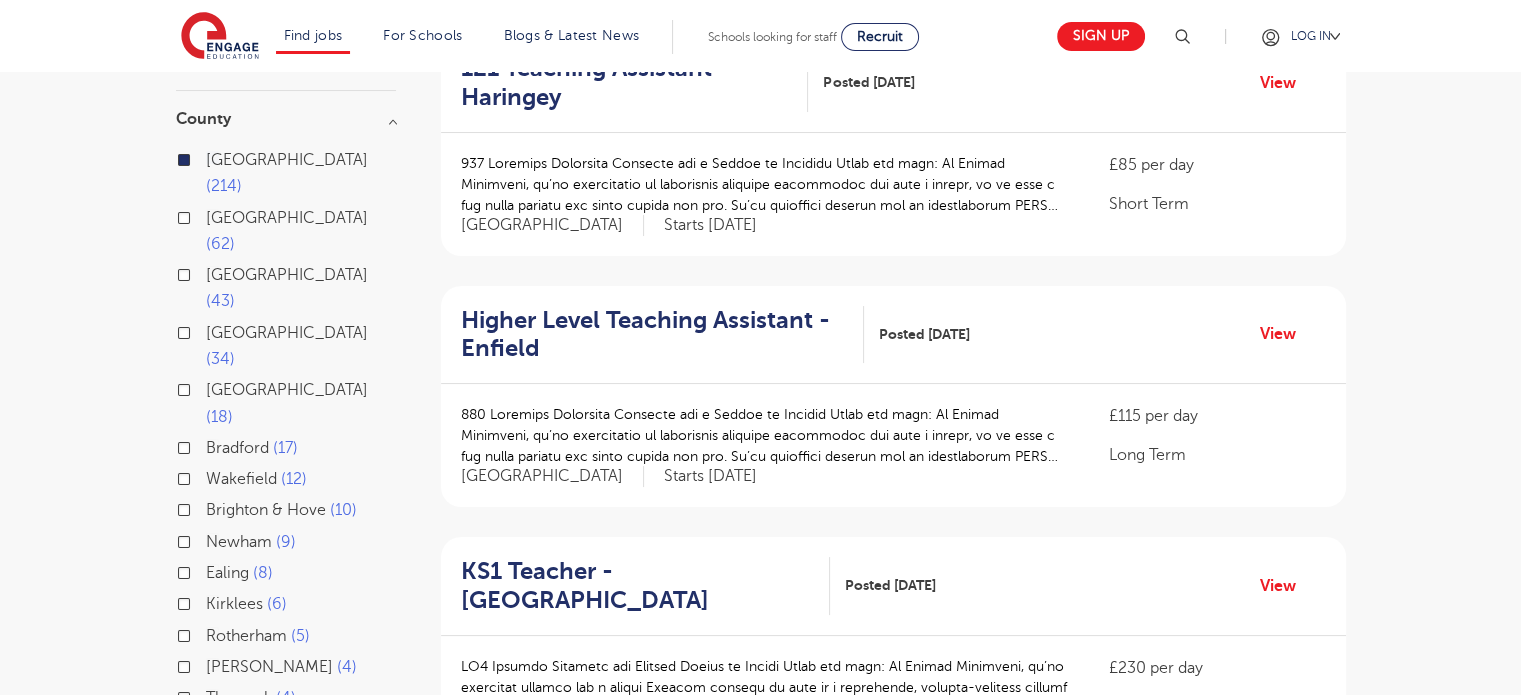 click on "Havering   3" at bounding box center (250, 761) 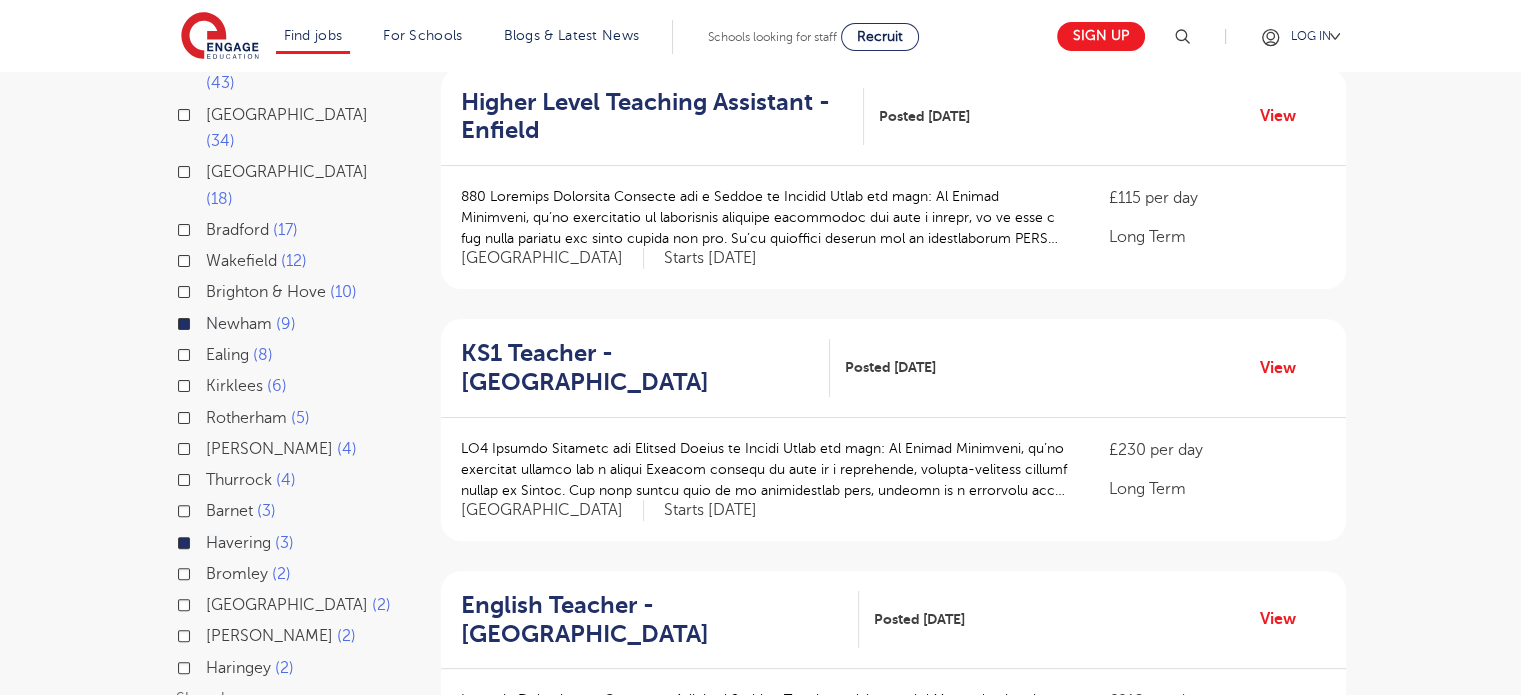 scroll, scrollTop: 480, scrollLeft: 0, axis: vertical 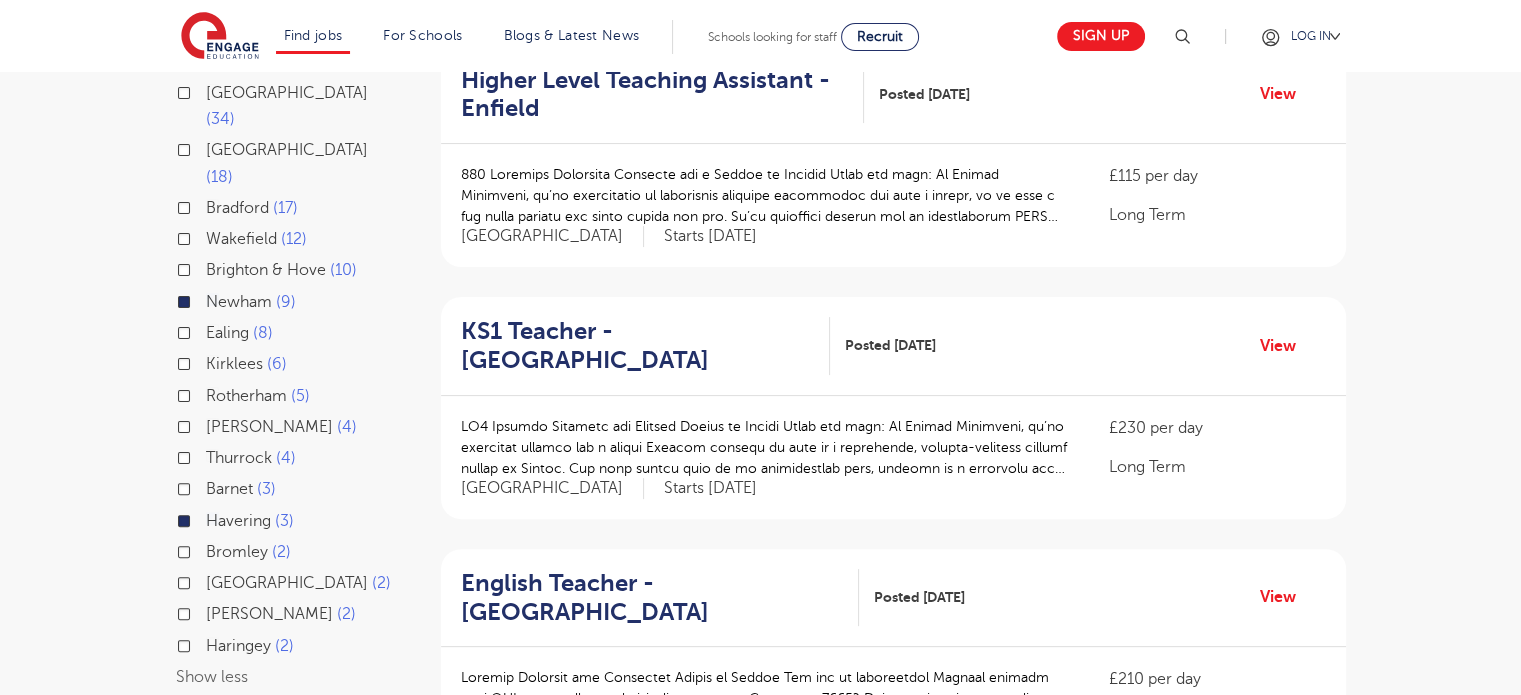 click on "Hackney   2" at bounding box center (281, 614) 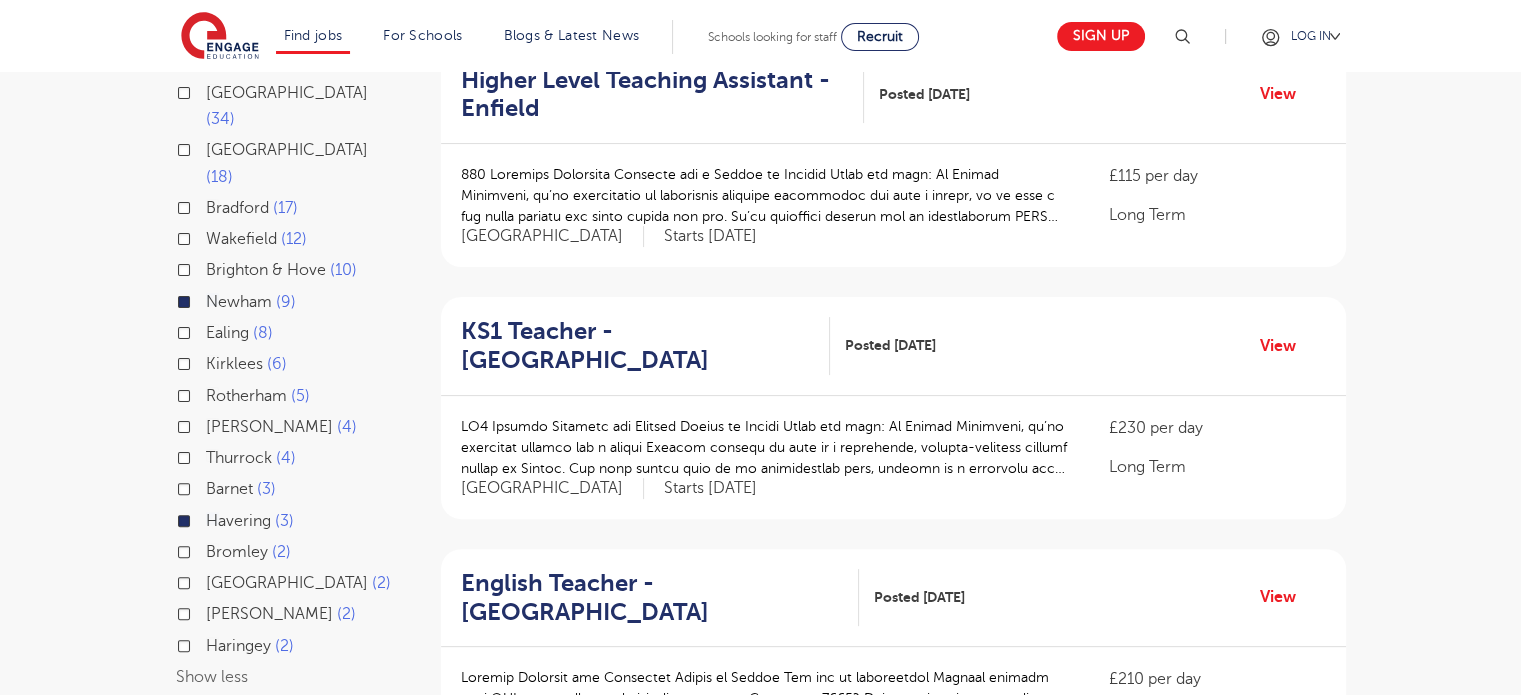 checkbox on "true" 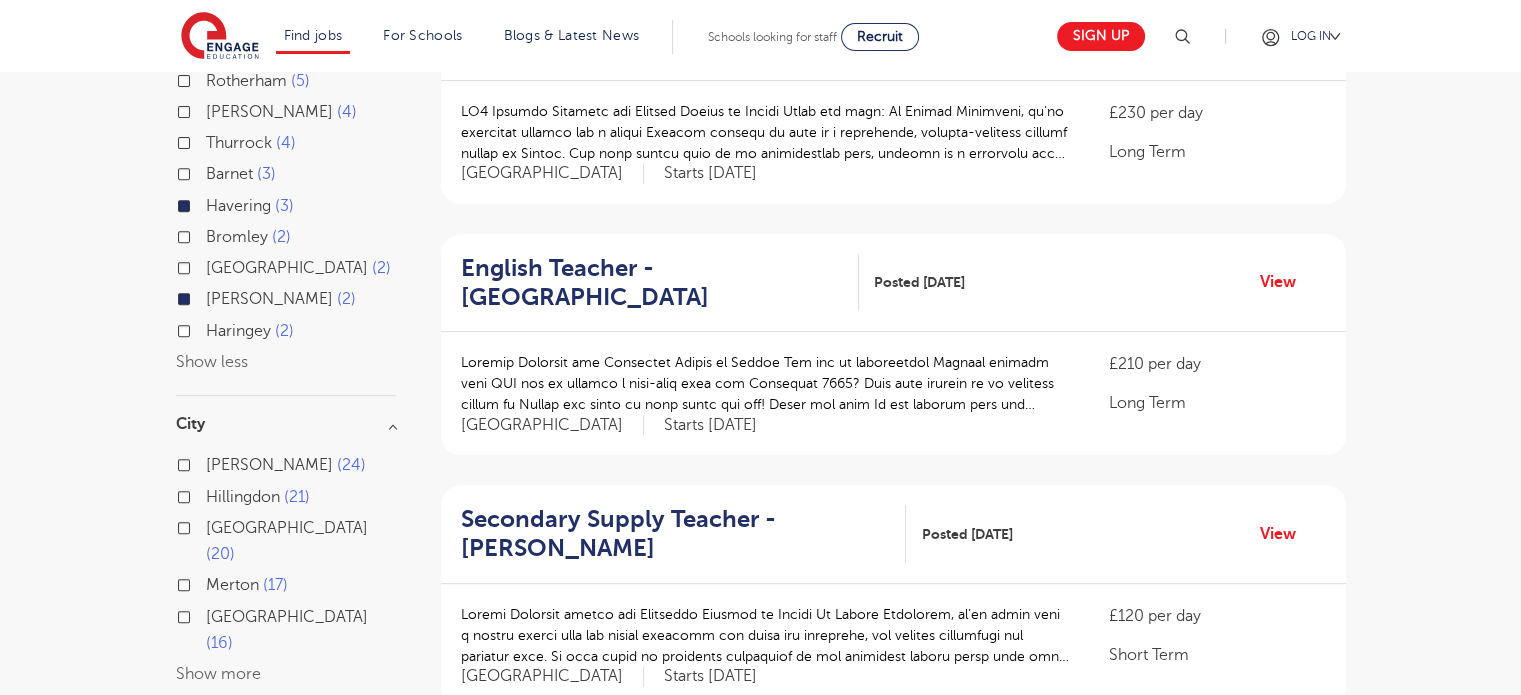 scroll, scrollTop: 800, scrollLeft: 0, axis: vertical 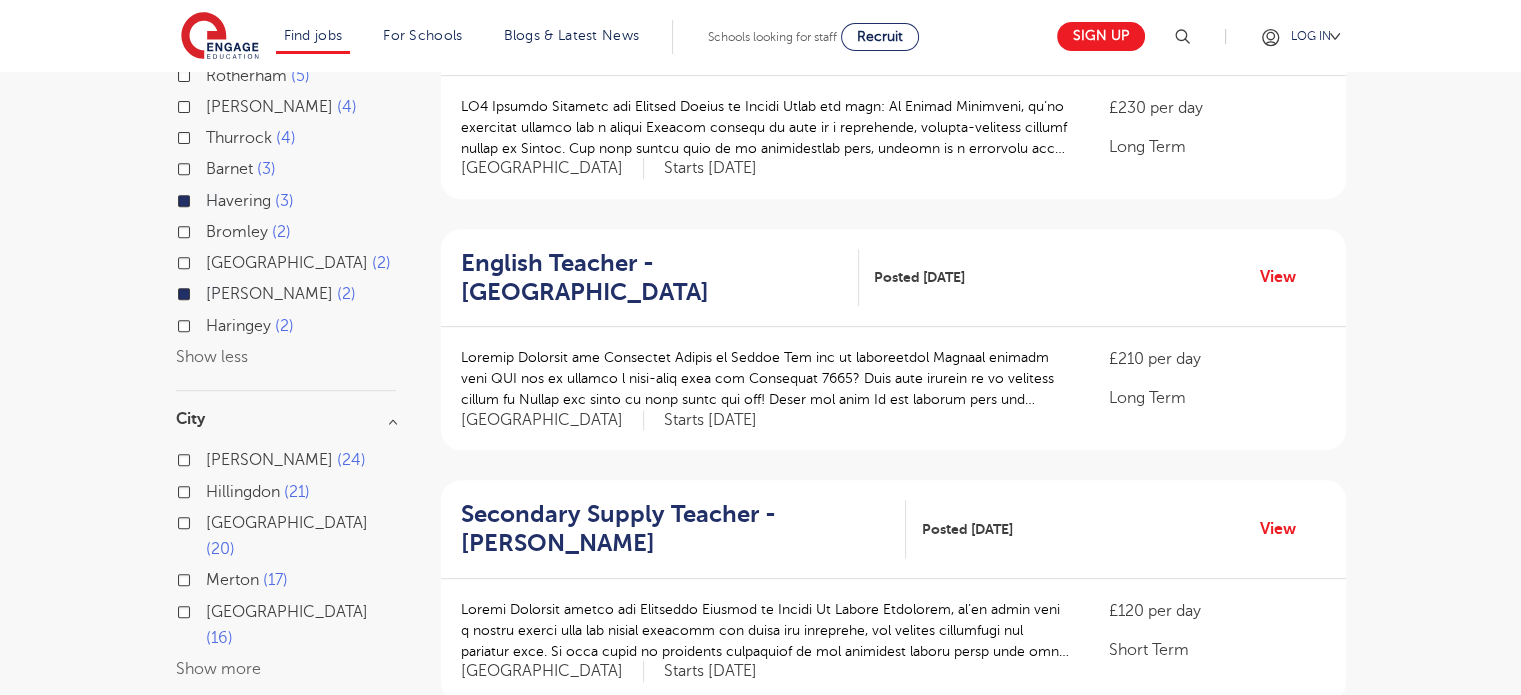click on "Show more" at bounding box center [218, 669] 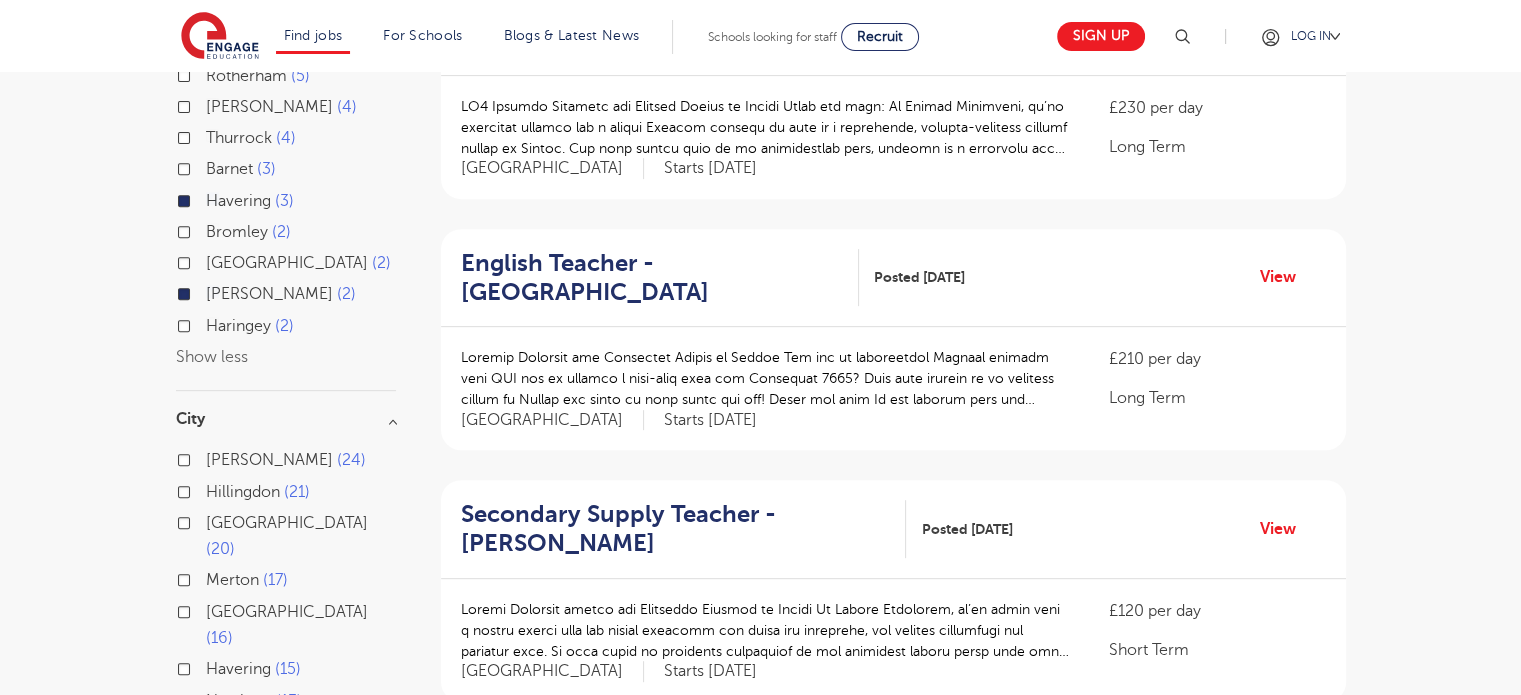 click on "Havering   15" at bounding box center [253, 669] 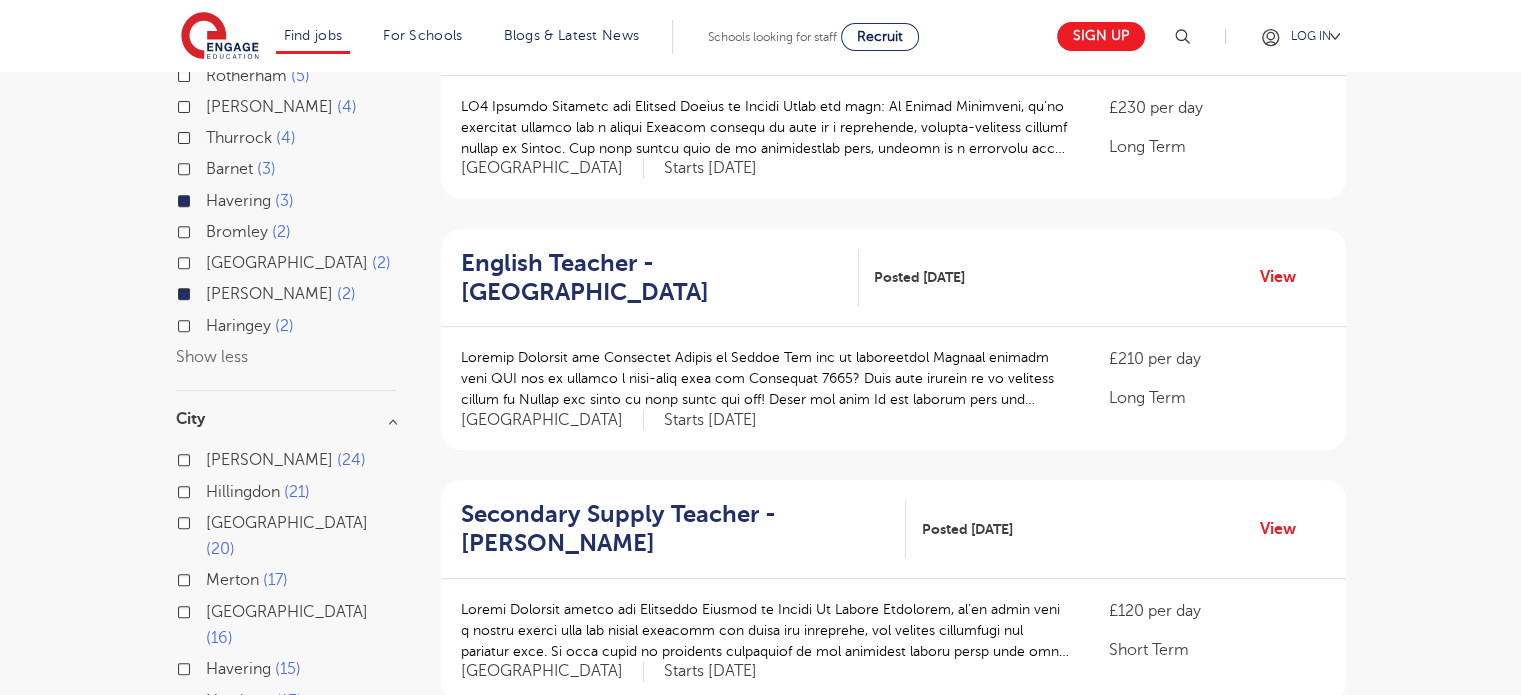 click on "Havering   15" at bounding box center (212, 666) 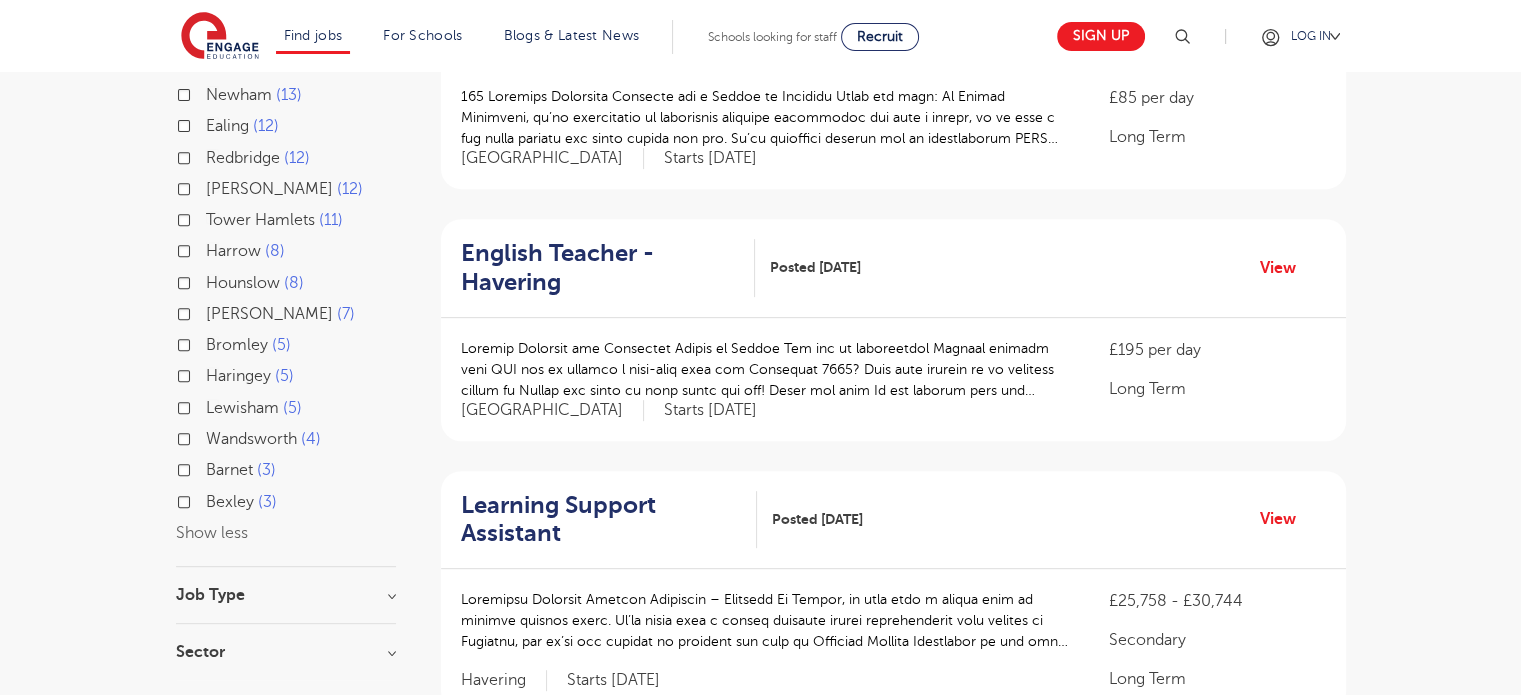 click on "Job Type" at bounding box center [286, 595] 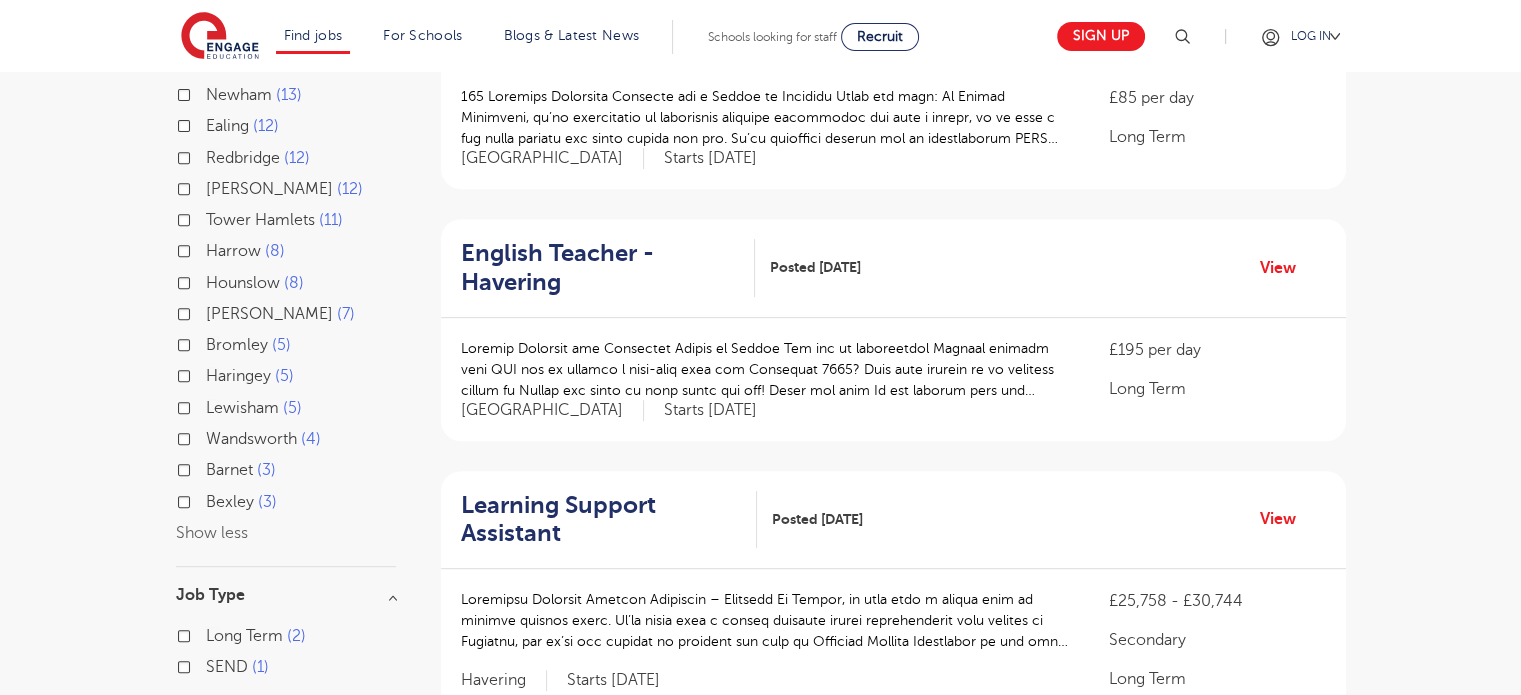 click on "Long Term   2" at bounding box center [256, 636] 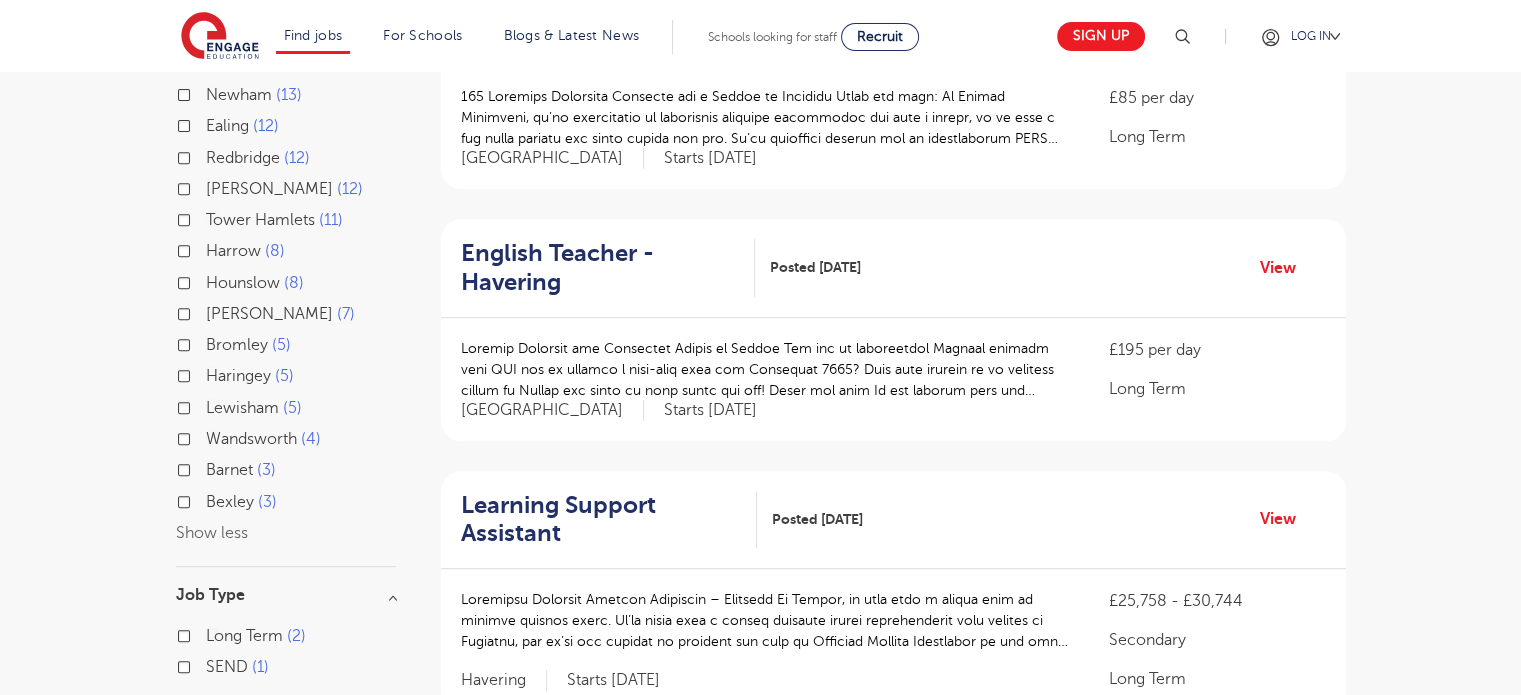 click on "Long Term   2" at bounding box center (212, 633) 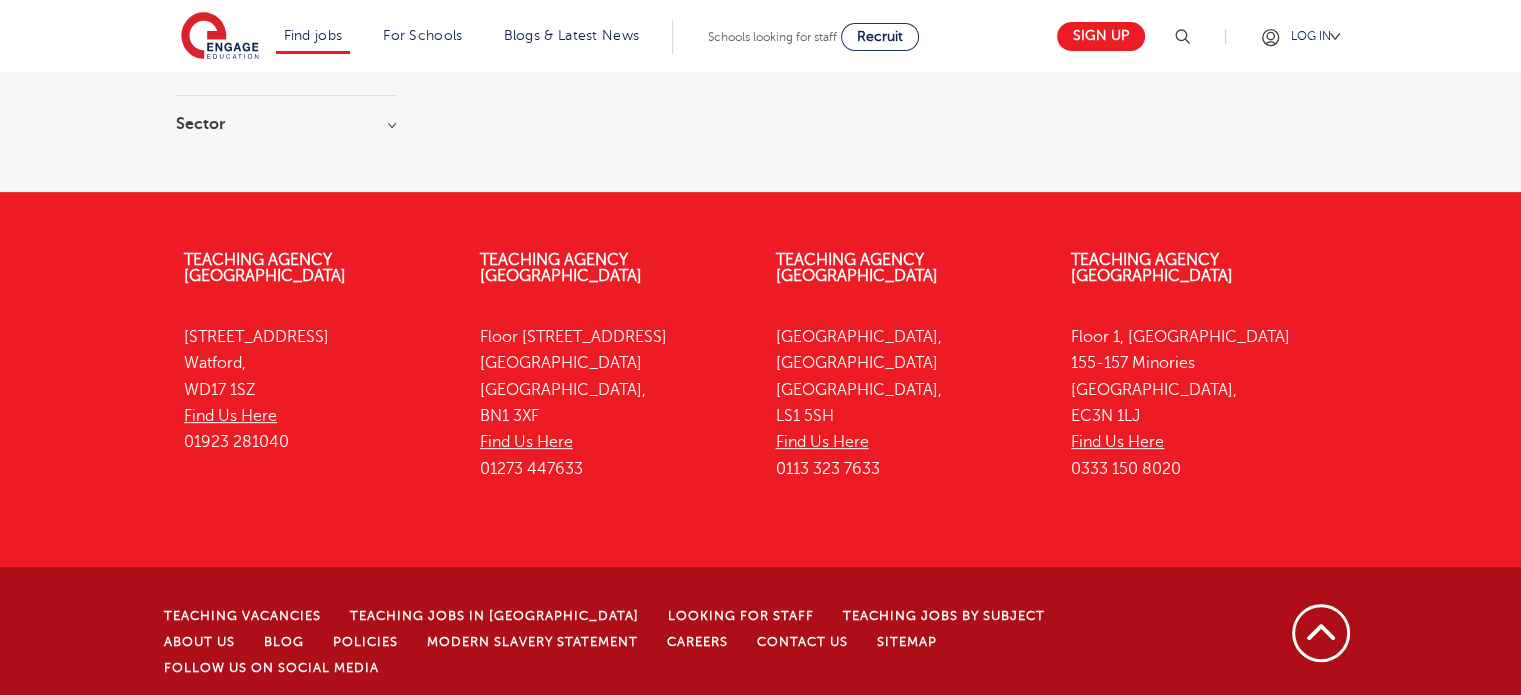 scroll, scrollTop: 789, scrollLeft: 0, axis: vertical 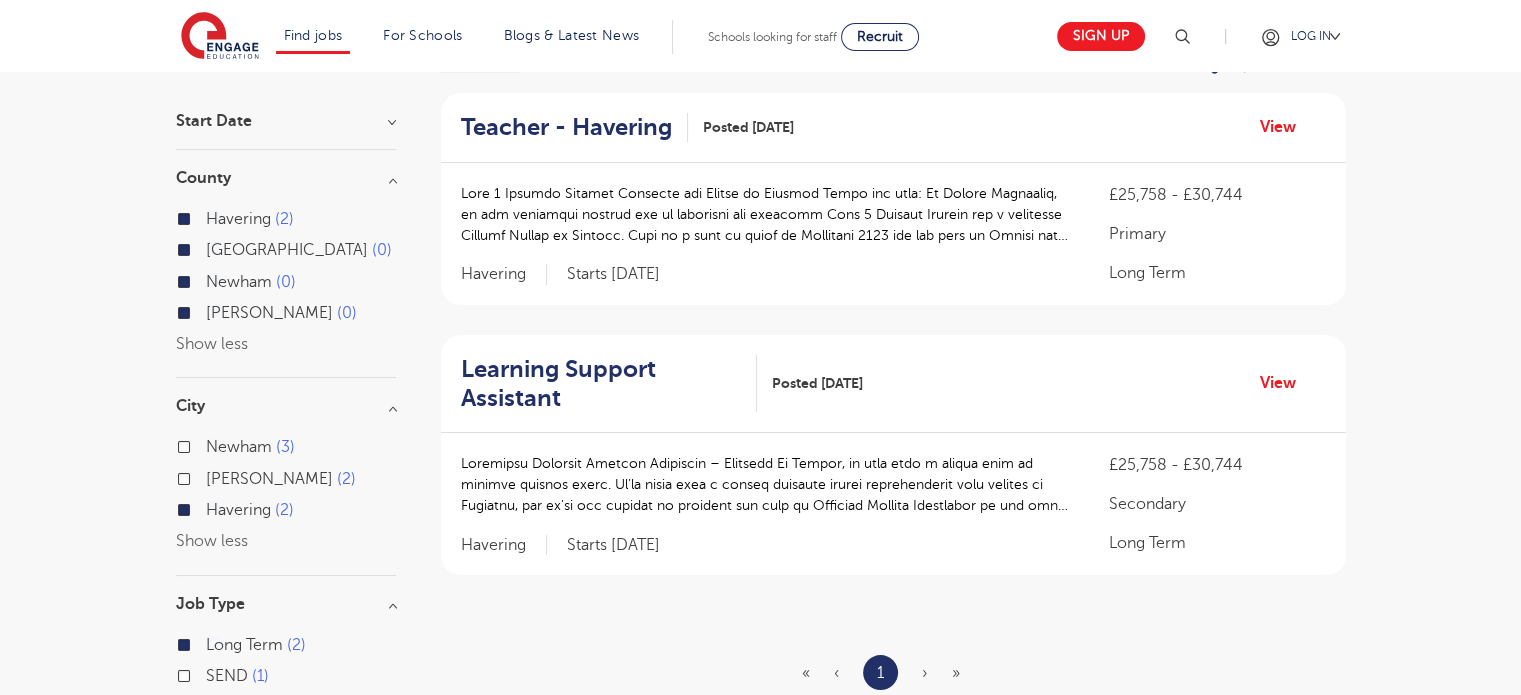 click on "SEND   1" at bounding box center [237, 676] 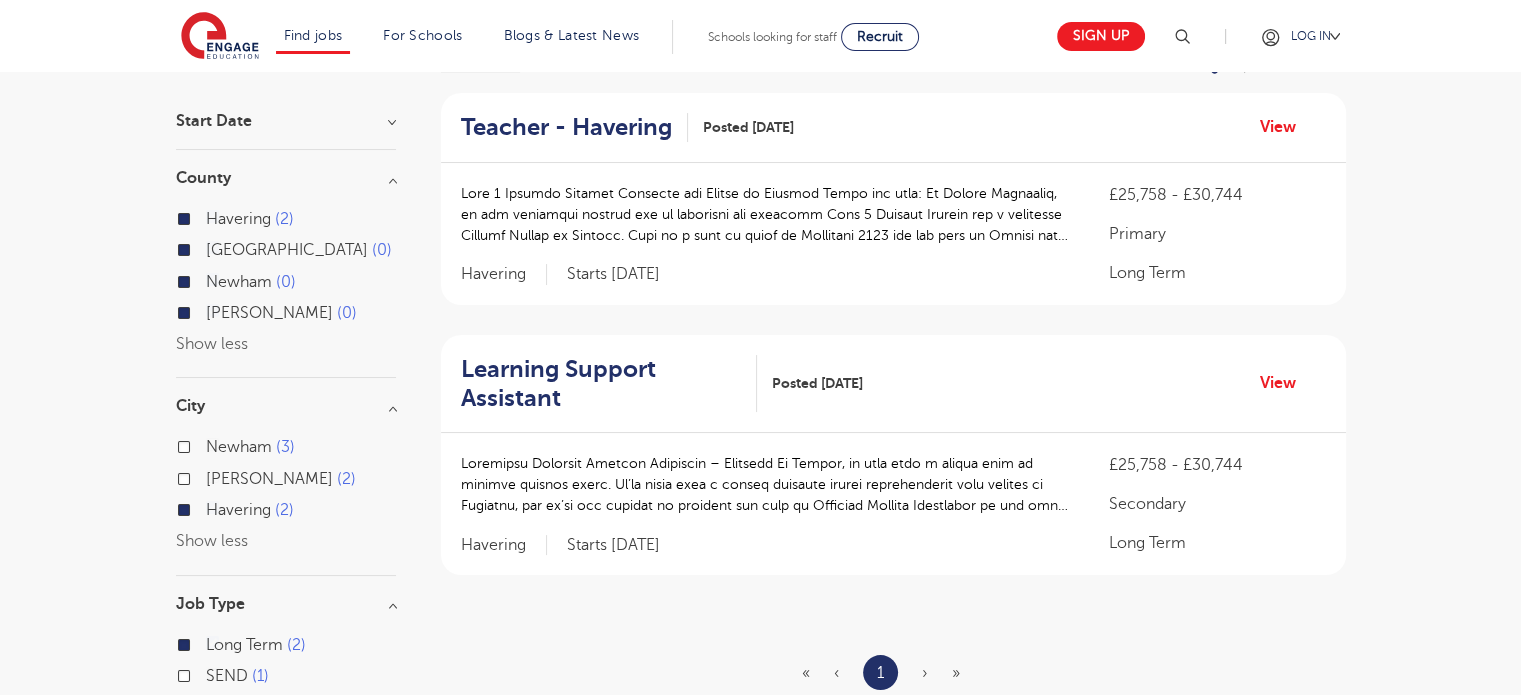 click on "SEND   1" at bounding box center (212, 673) 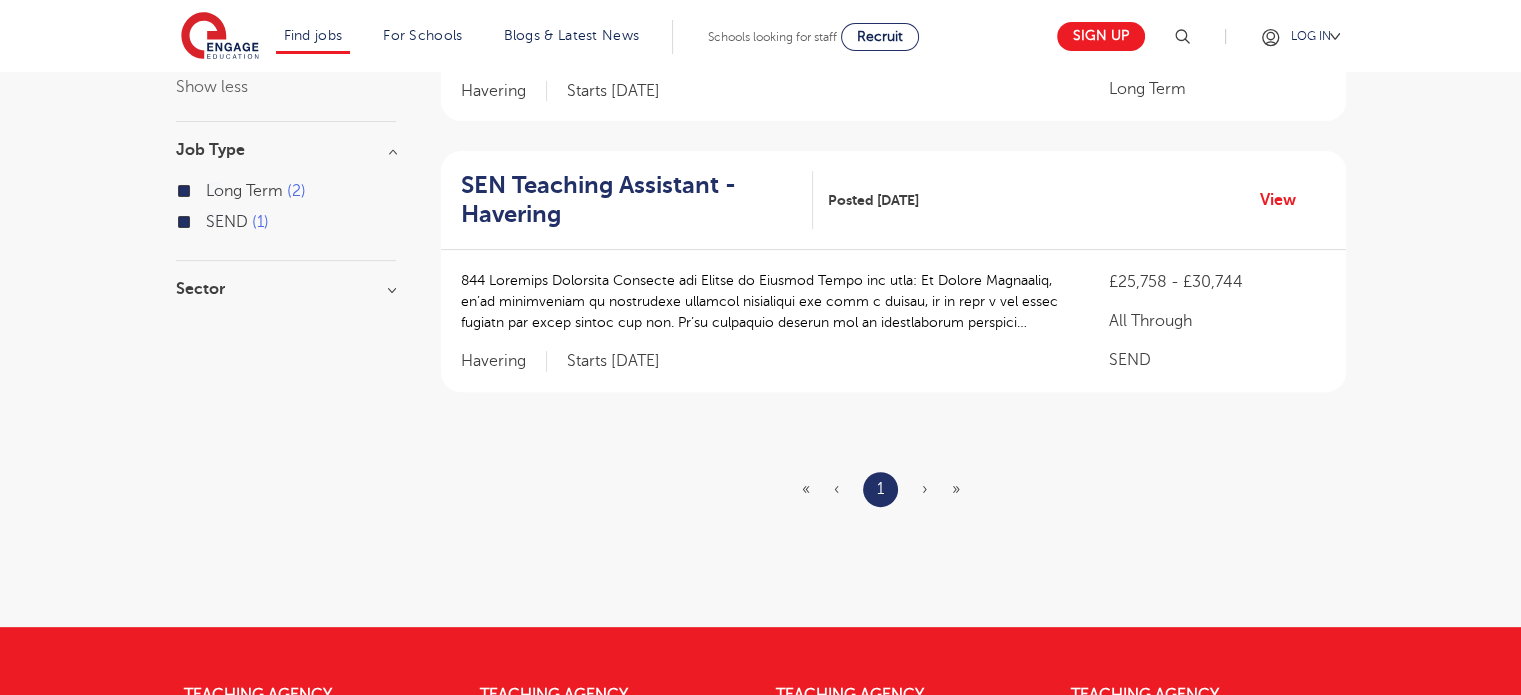 scroll, scrollTop: 661, scrollLeft: 0, axis: vertical 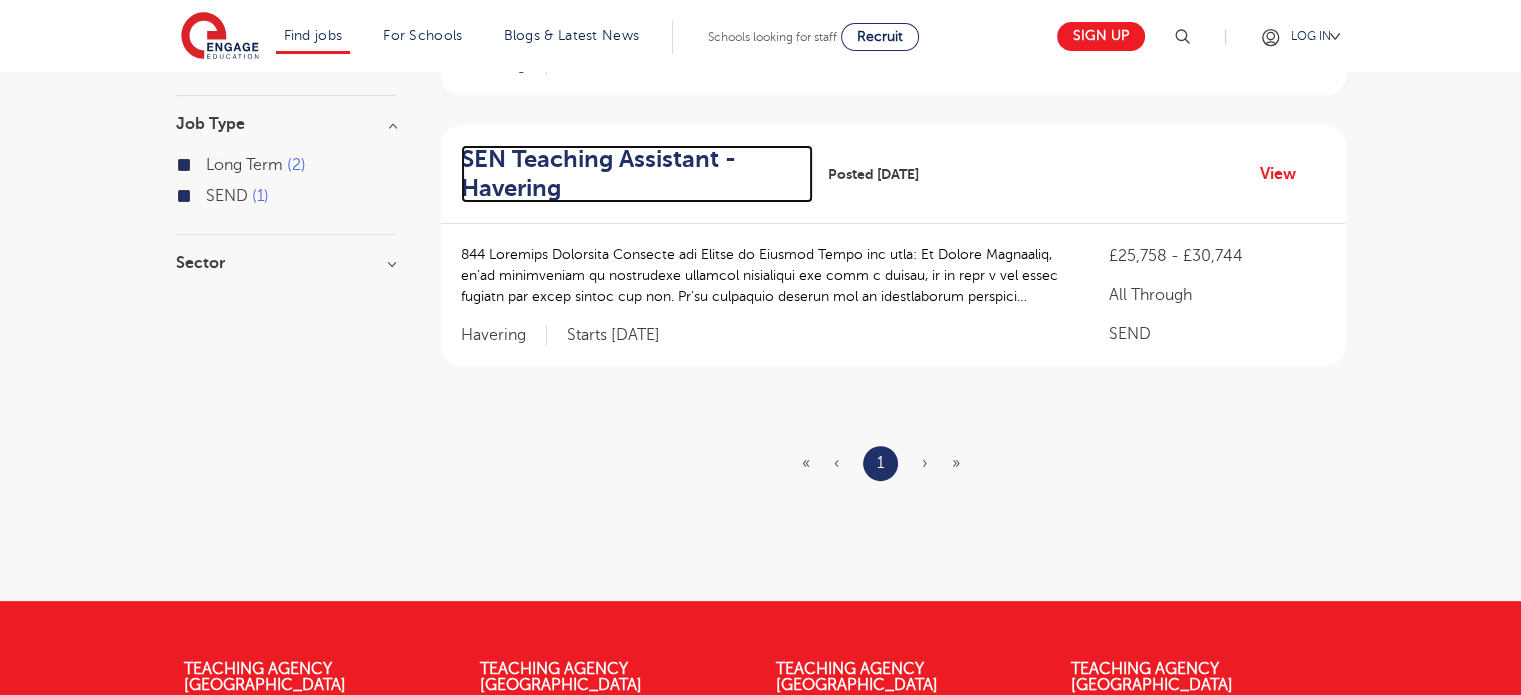 click on "SEN Teaching Assistant - Havering" at bounding box center (629, 174) 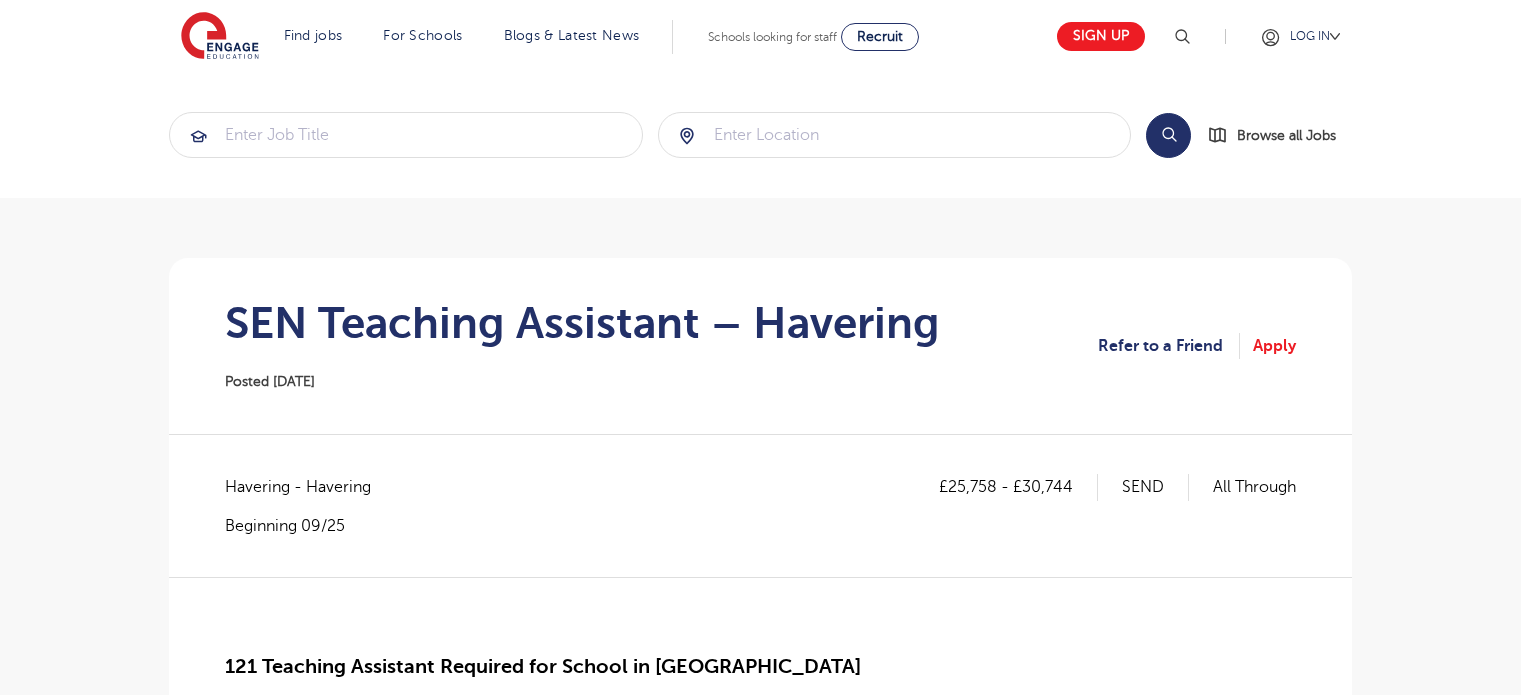 scroll, scrollTop: 0, scrollLeft: 0, axis: both 